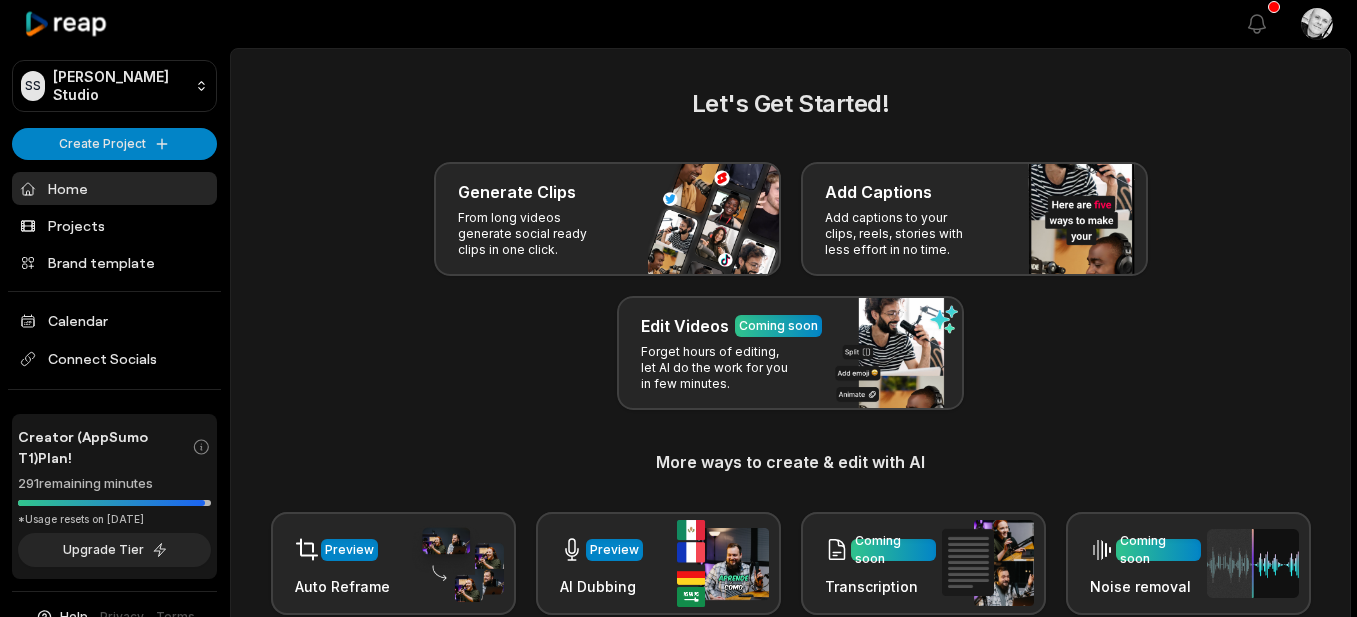 scroll, scrollTop: 0, scrollLeft: 0, axis: both 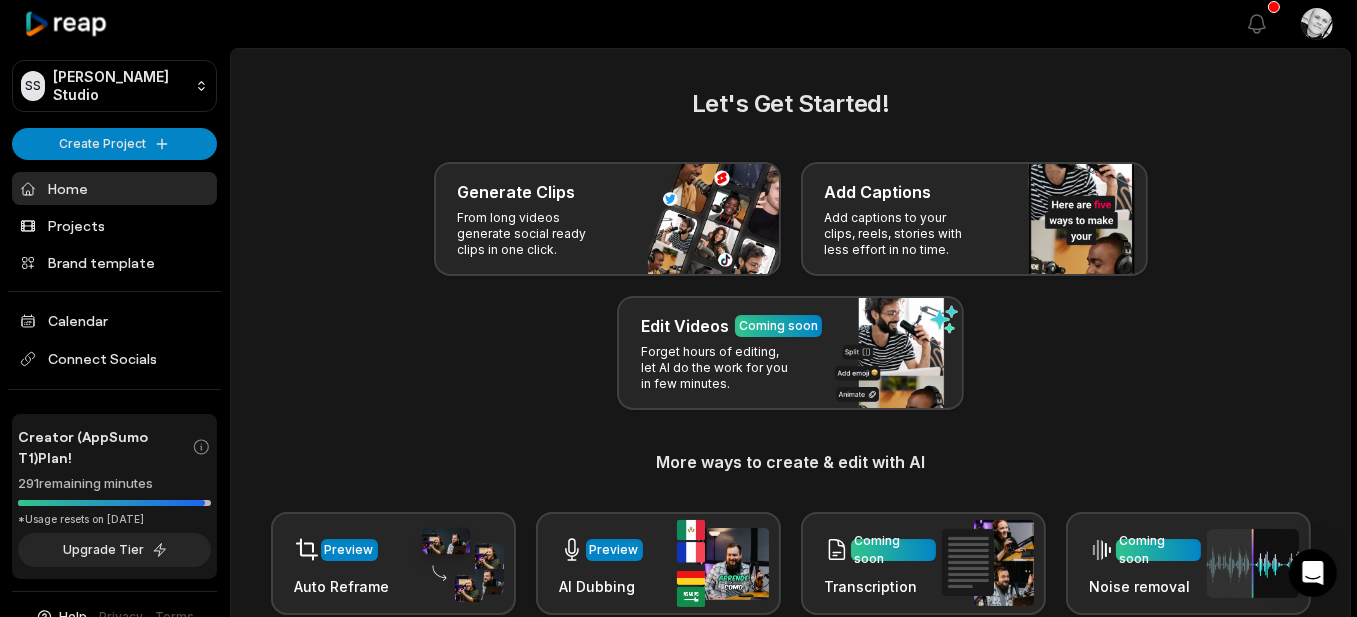 click on "From long videos generate social ready clips in one click." at bounding box center (535, 234) 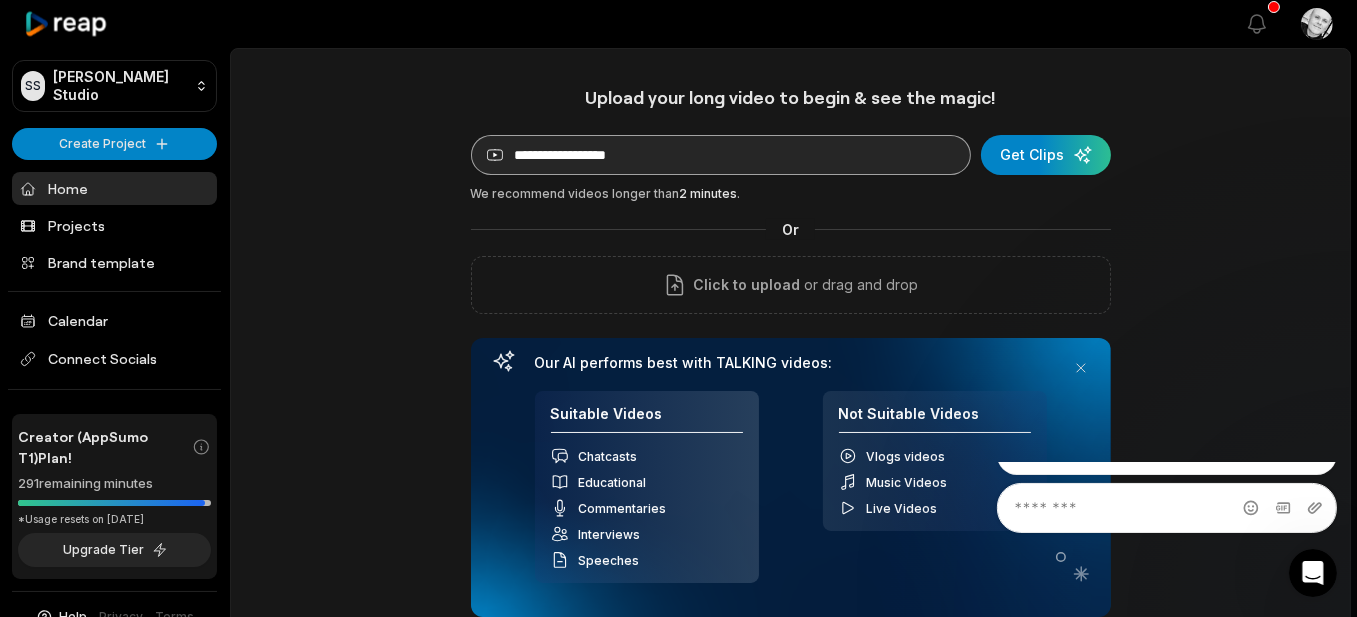 scroll, scrollTop: 0, scrollLeft: 0, axis: both 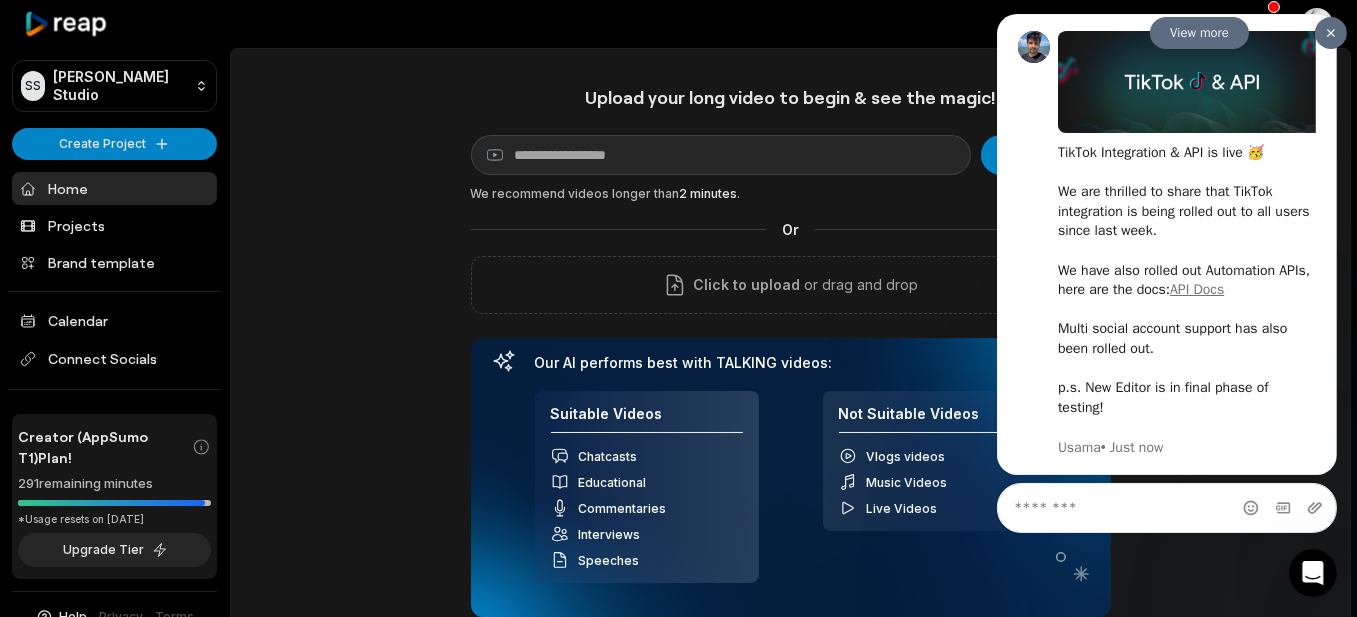 click at bounding box center (1330, 33) 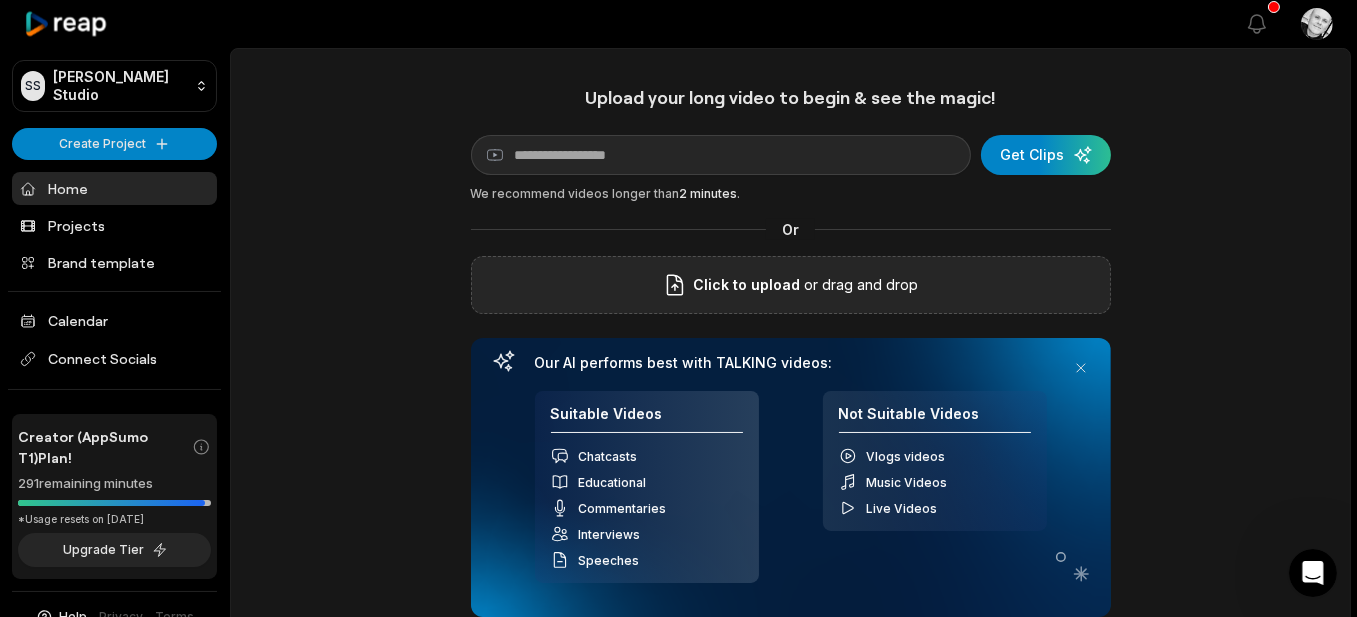 click on "or drag and drop" at bounding box center [859, 285] 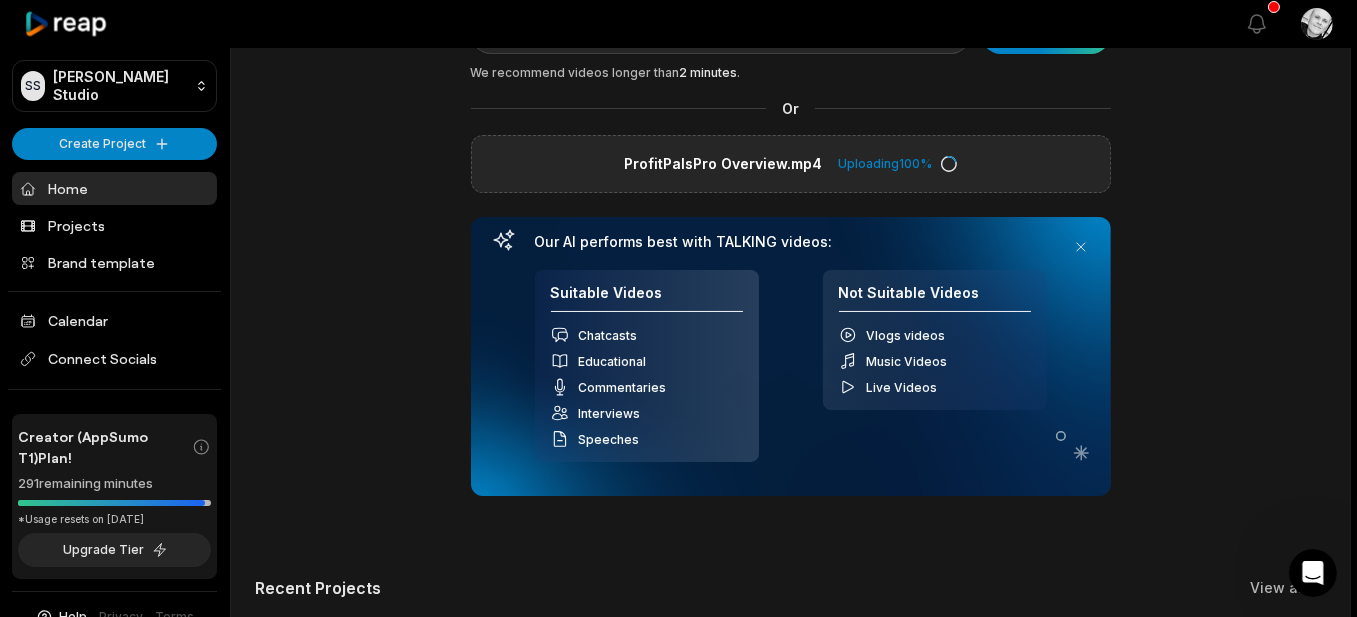 scroll, scrollTop: 0, scrollLeft: 0, axis: both 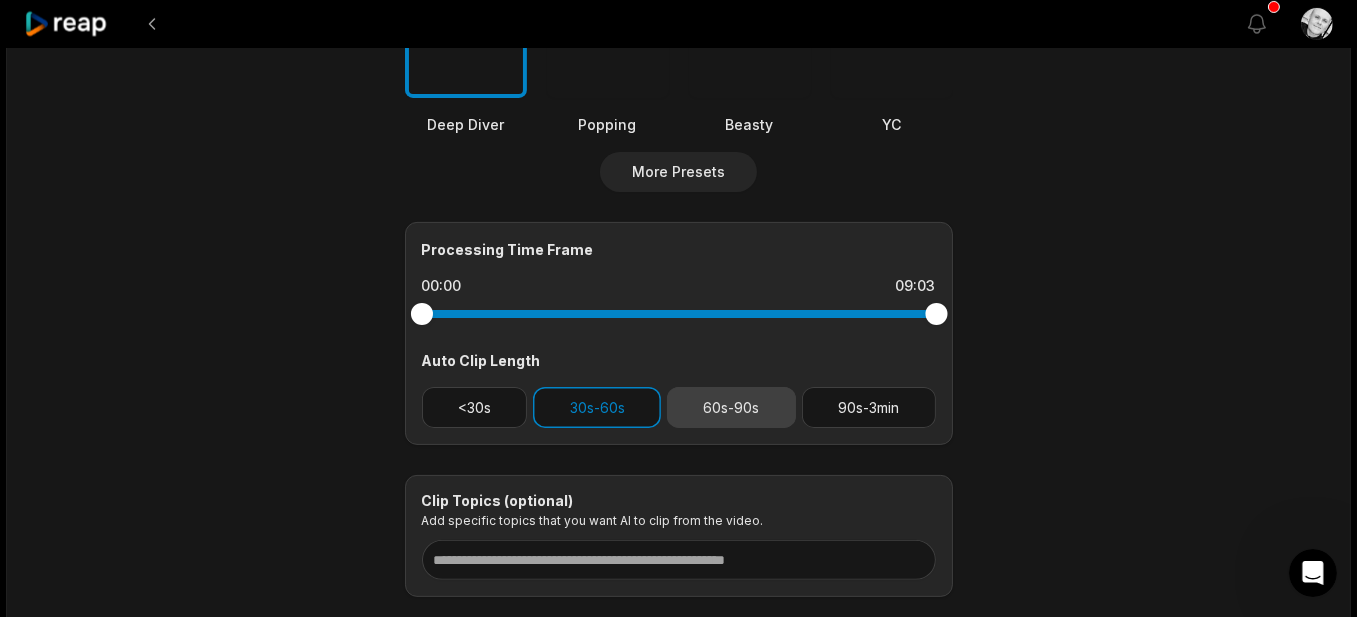 click on "60s-90s" at bounding box center [731, 407] 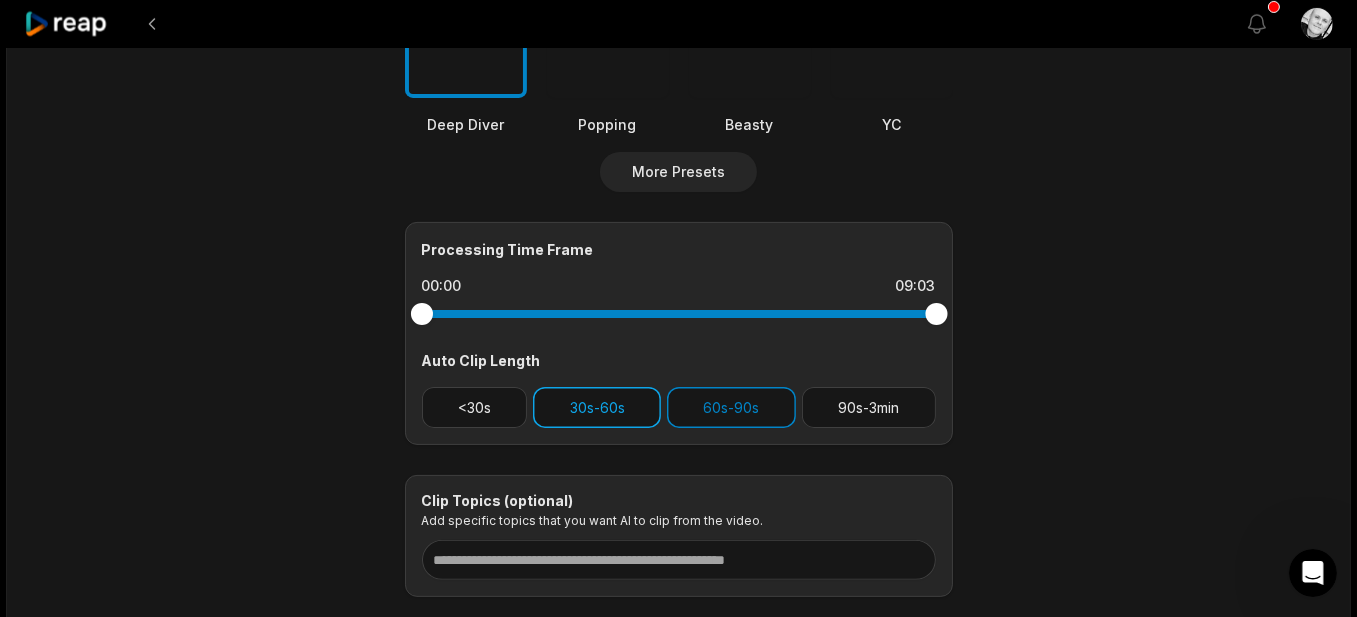 click on "30s-60s" at bounding box center [597, 407] 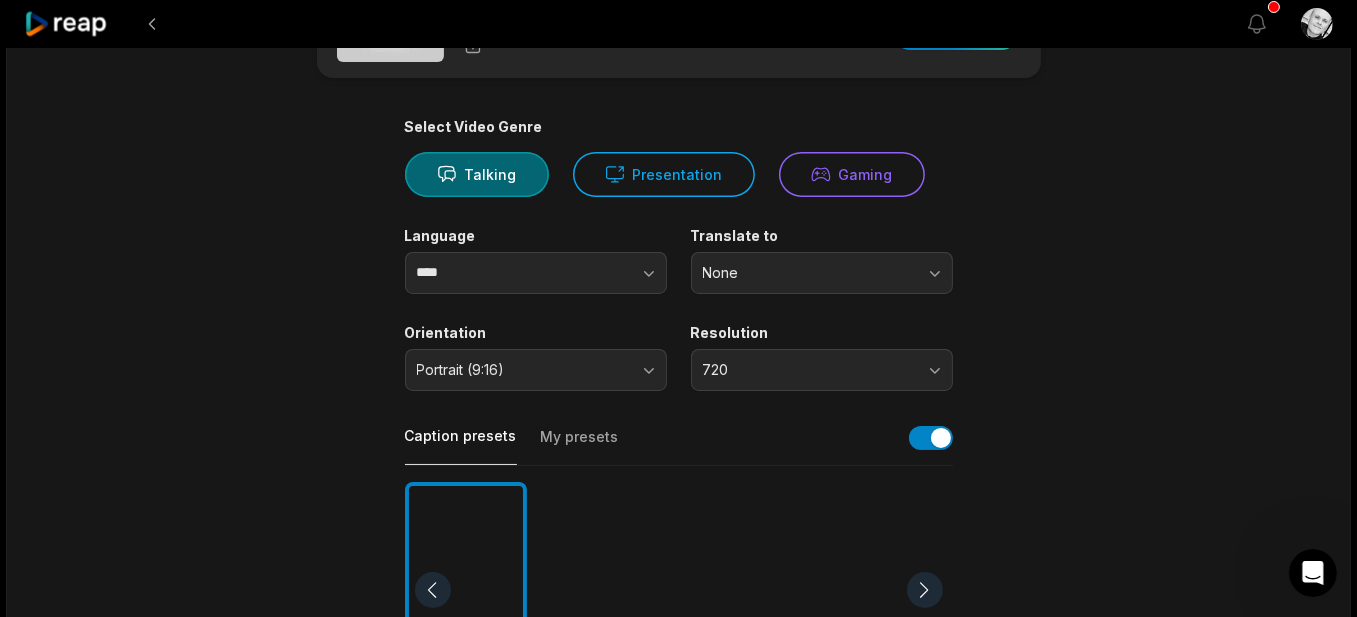 scroll, scrollTop: 0, scrollLeft: 0, axis: both 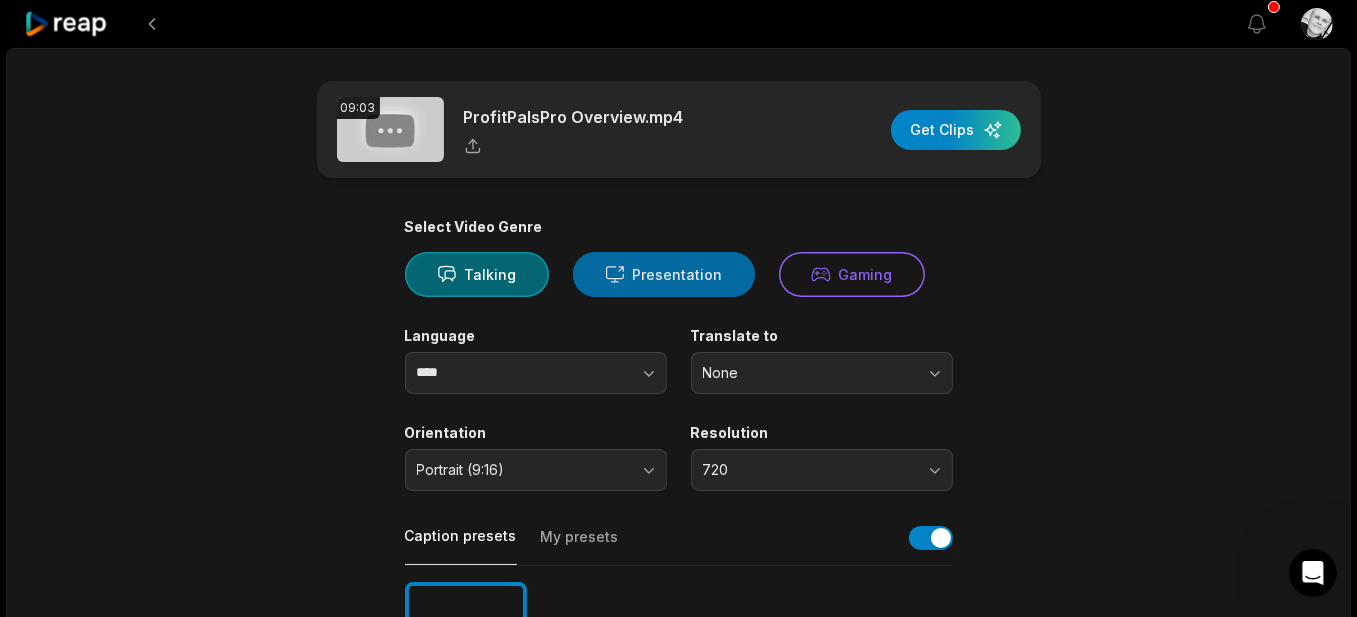 click on "Presentation" at bounding box center [664, 274] 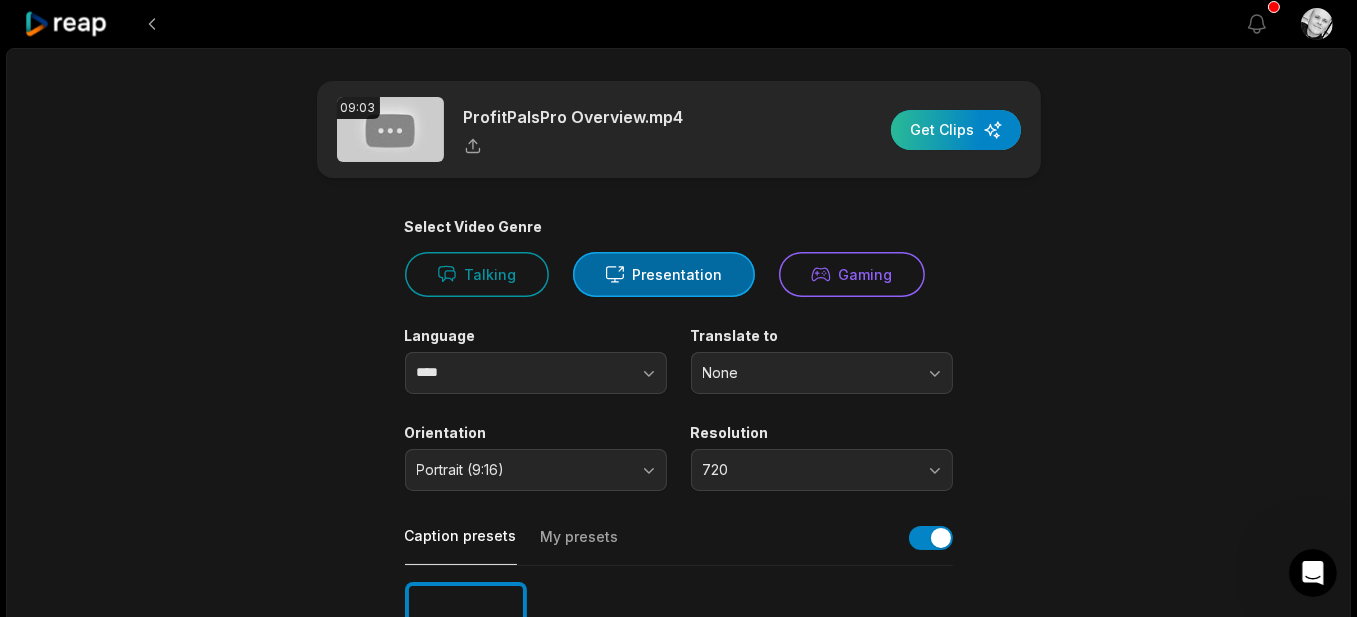 click at bounding box center (956, 130) 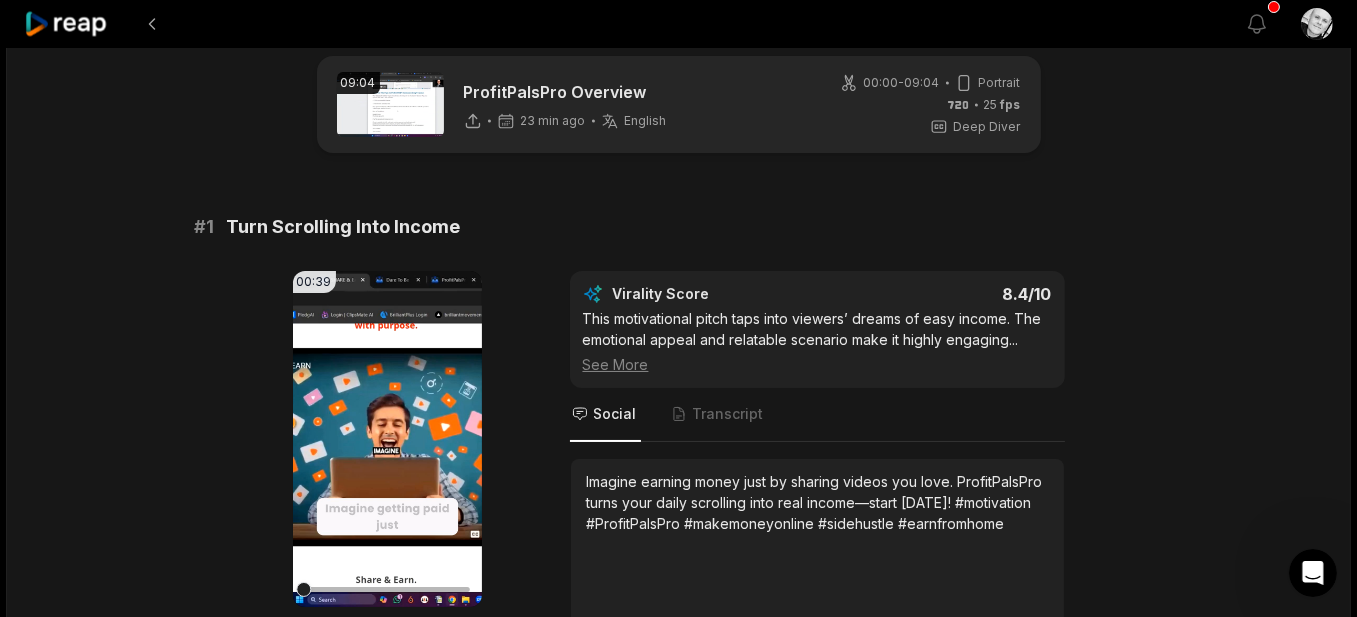 scroll, scrollTop: 0, scrollLeft: 0, axis: both 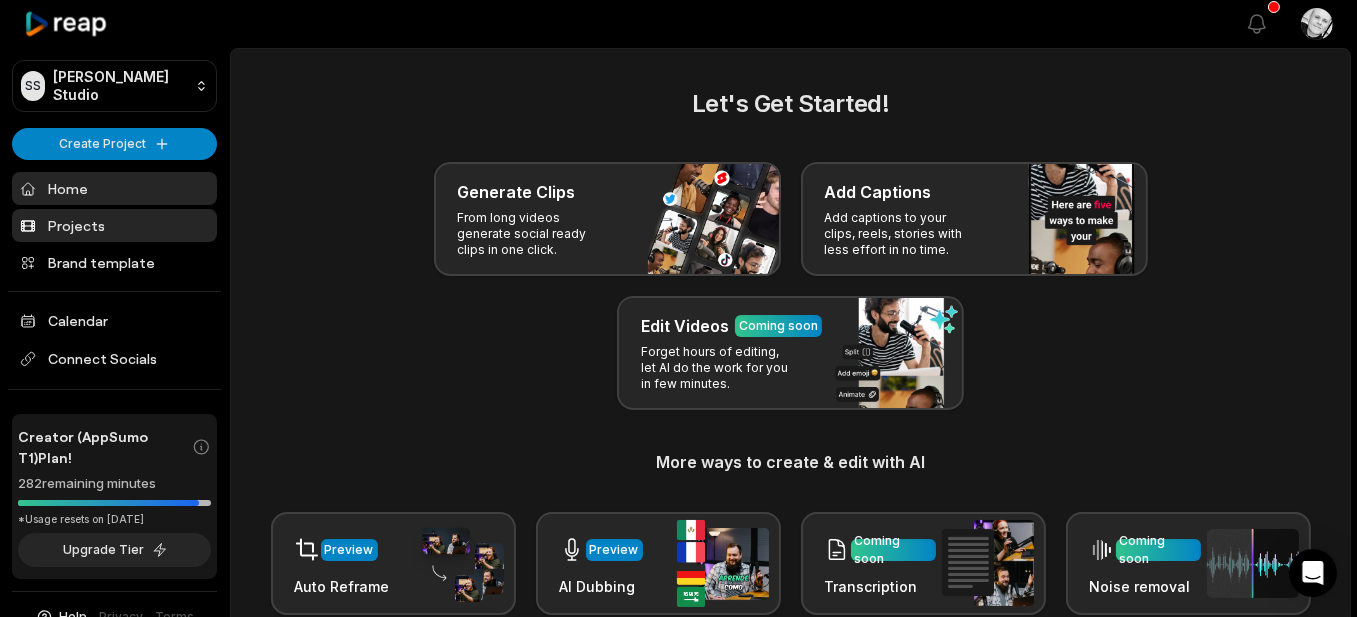 click on "Projects" at bounding box center [114, 225] 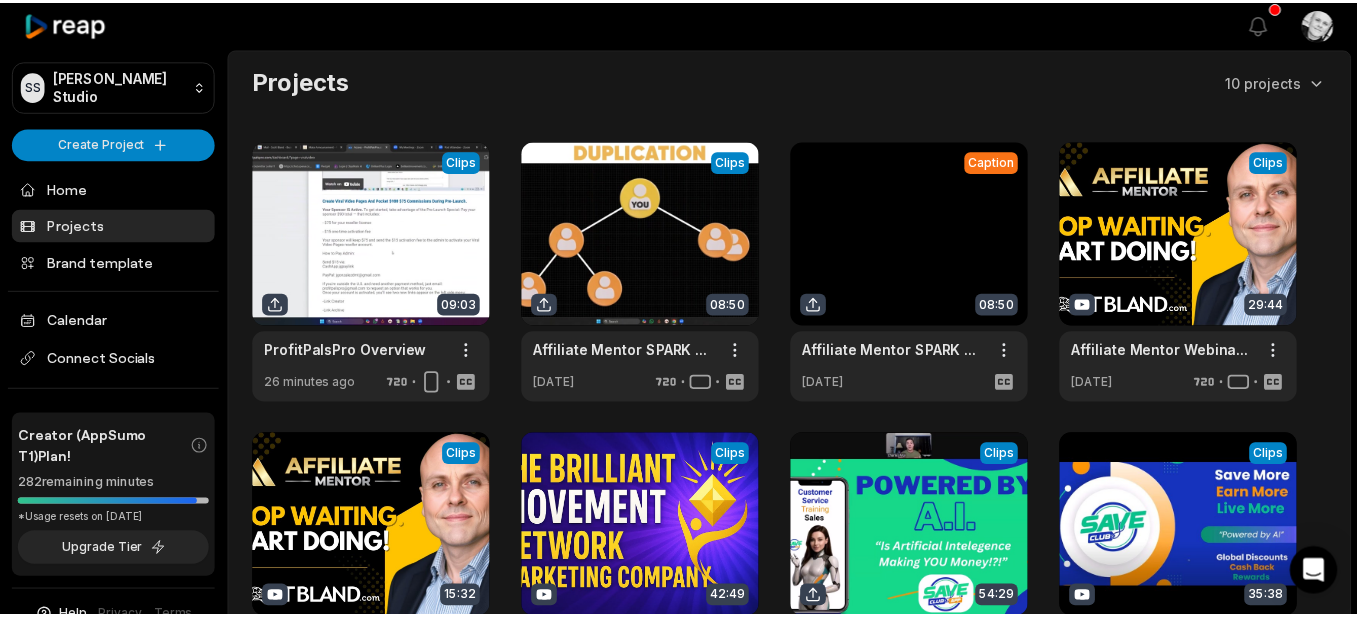 scroll, scrollTop: 0, scrollLeft: 0, axis: both 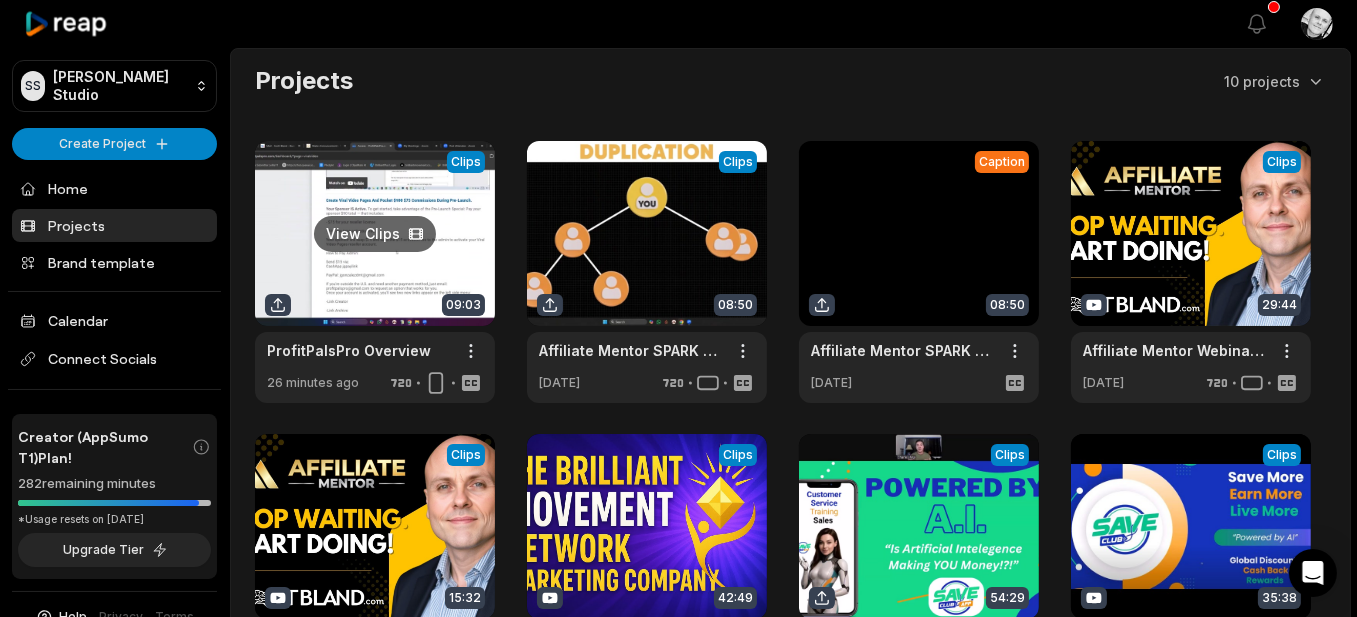 click at bounding box center (375, 272) 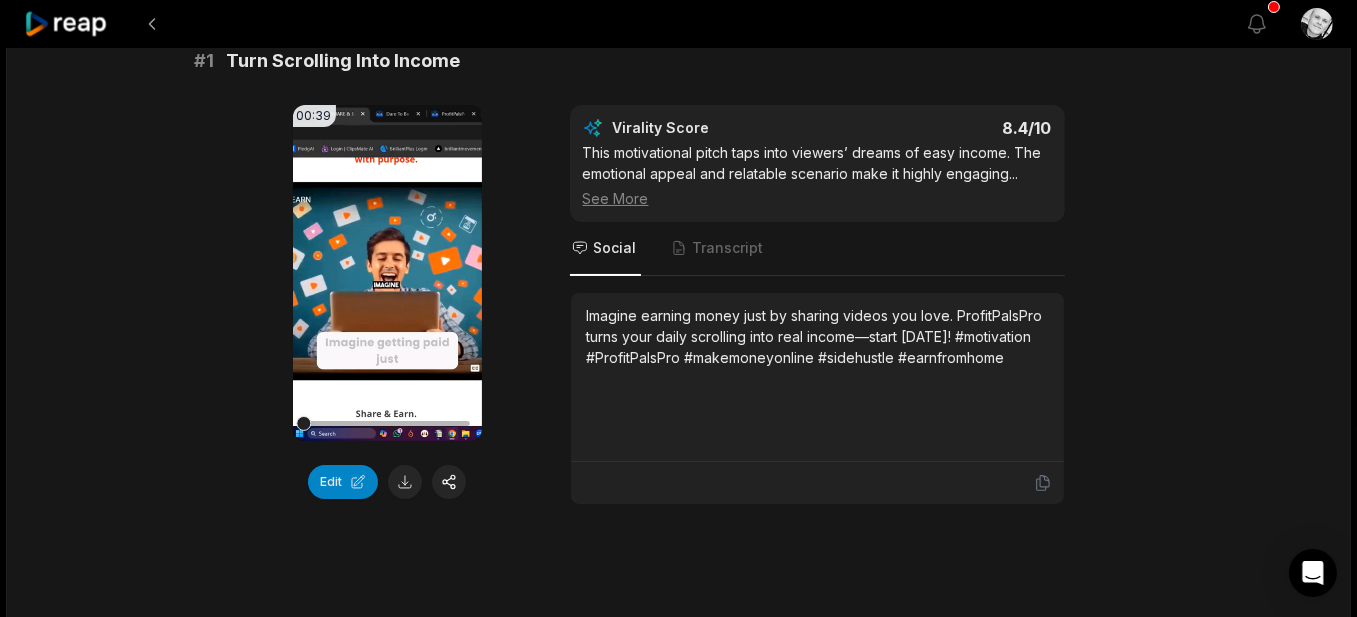 scroll, scrollTop: 200, scrollLeft: 0, axis: vertical 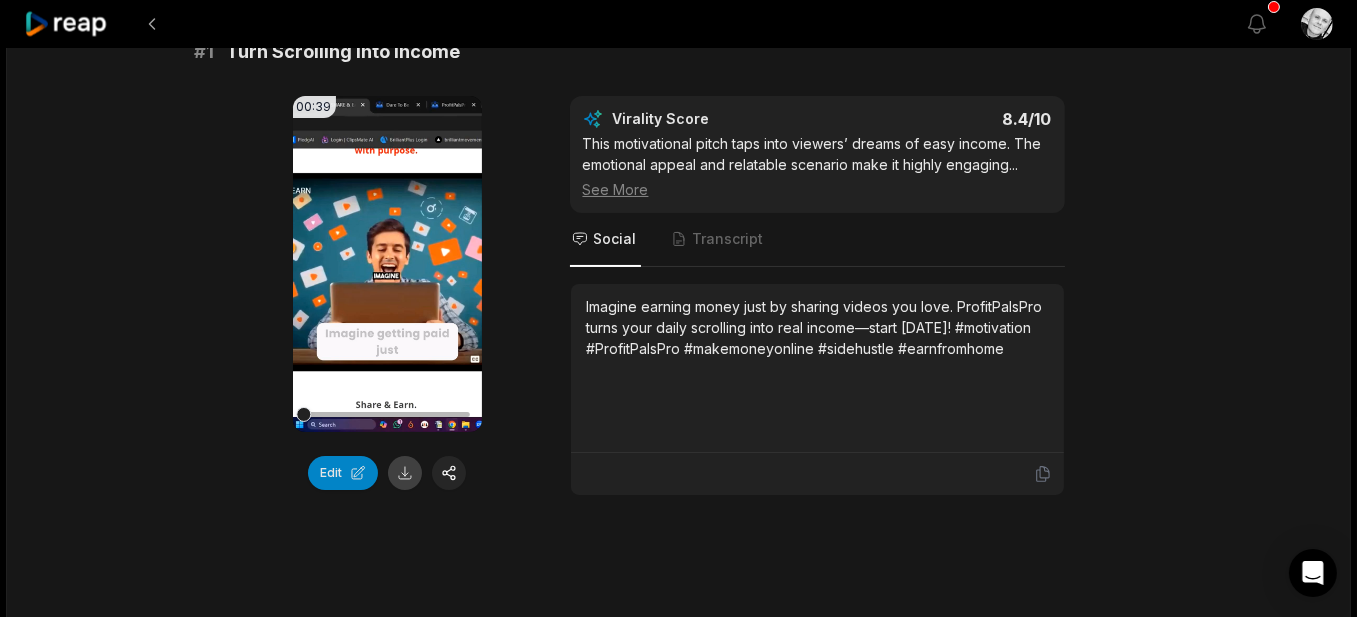 click at bounding box center (405, 473) 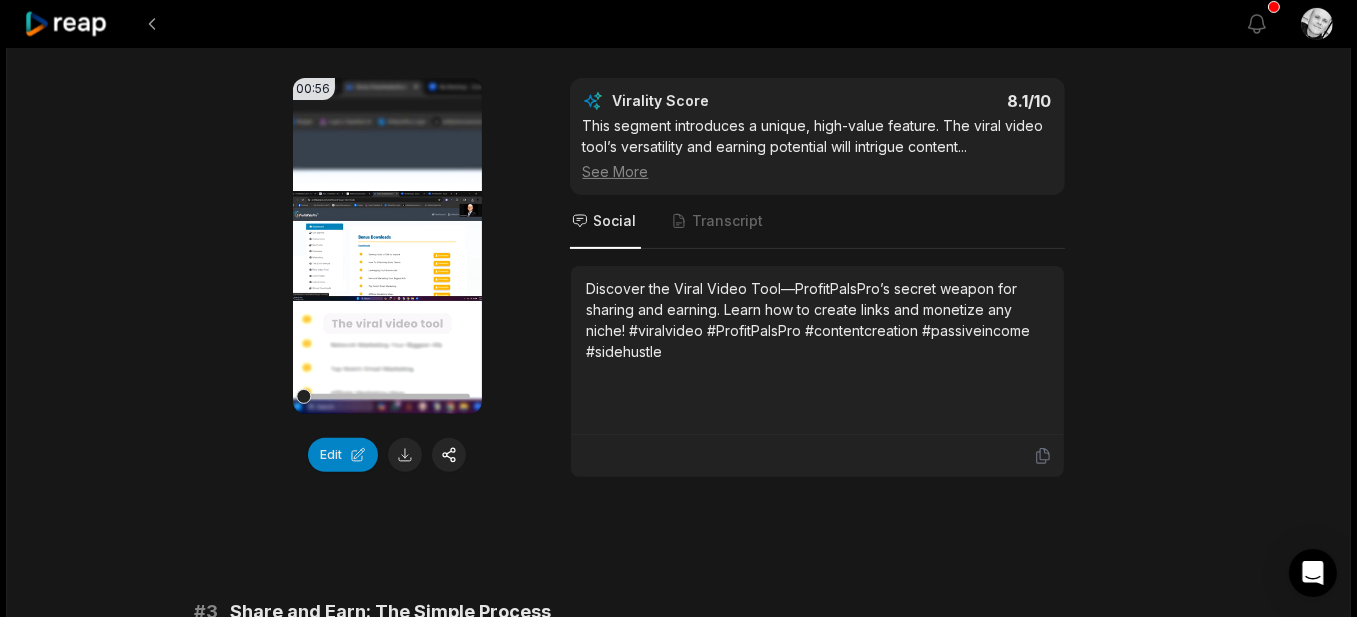 scroll, scrollTop: 800, scrollLeft: 0, axis: vertical 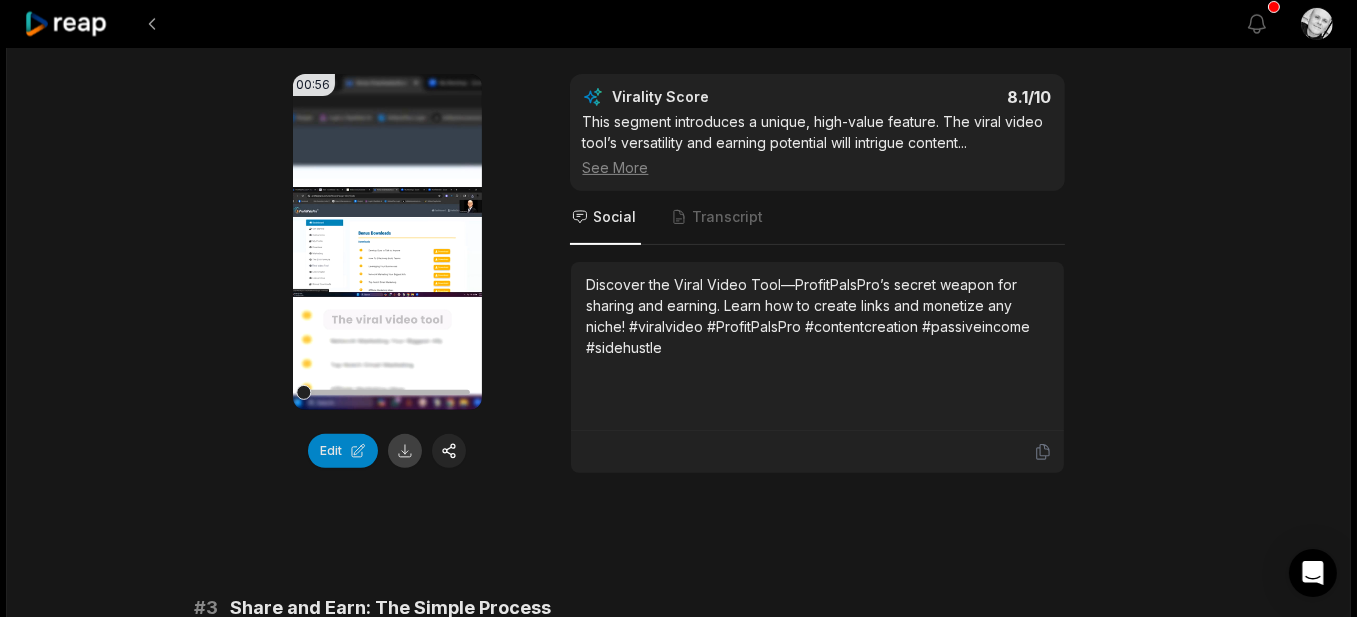 click at bounding box center [405, 451] 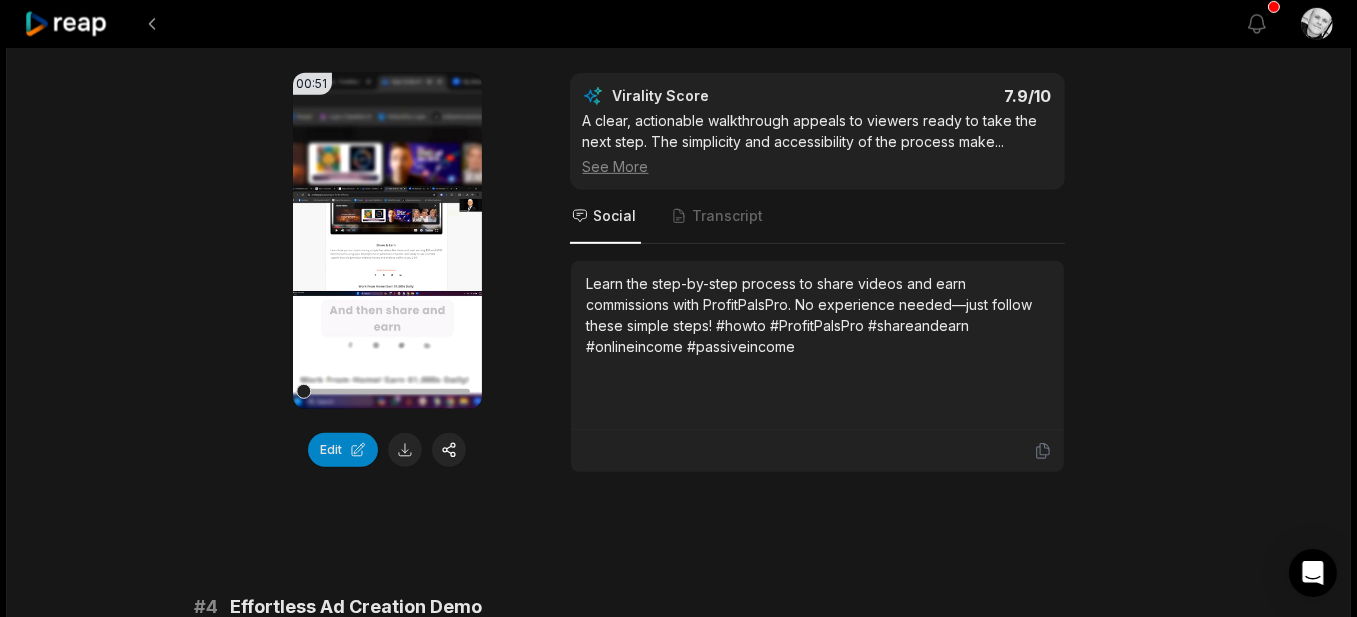 scroll, scrollTop: 1400, scrollLeft: 0, axis: vertical 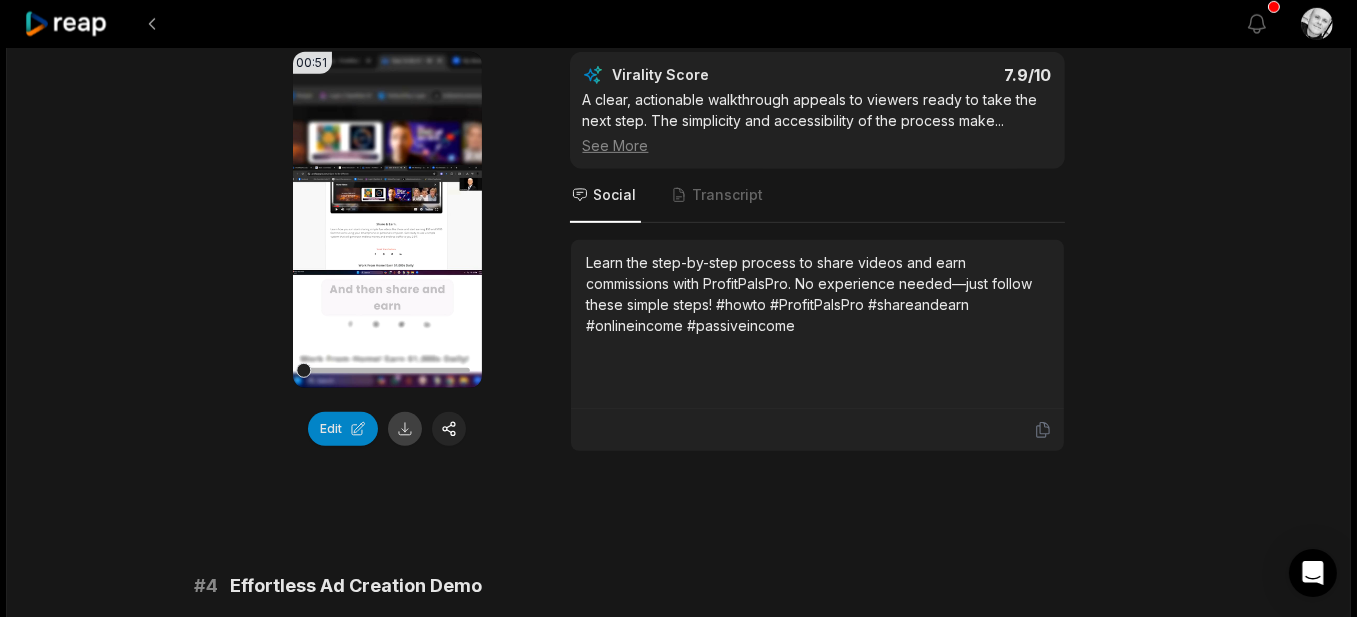 click at bounding box center [405, 429] 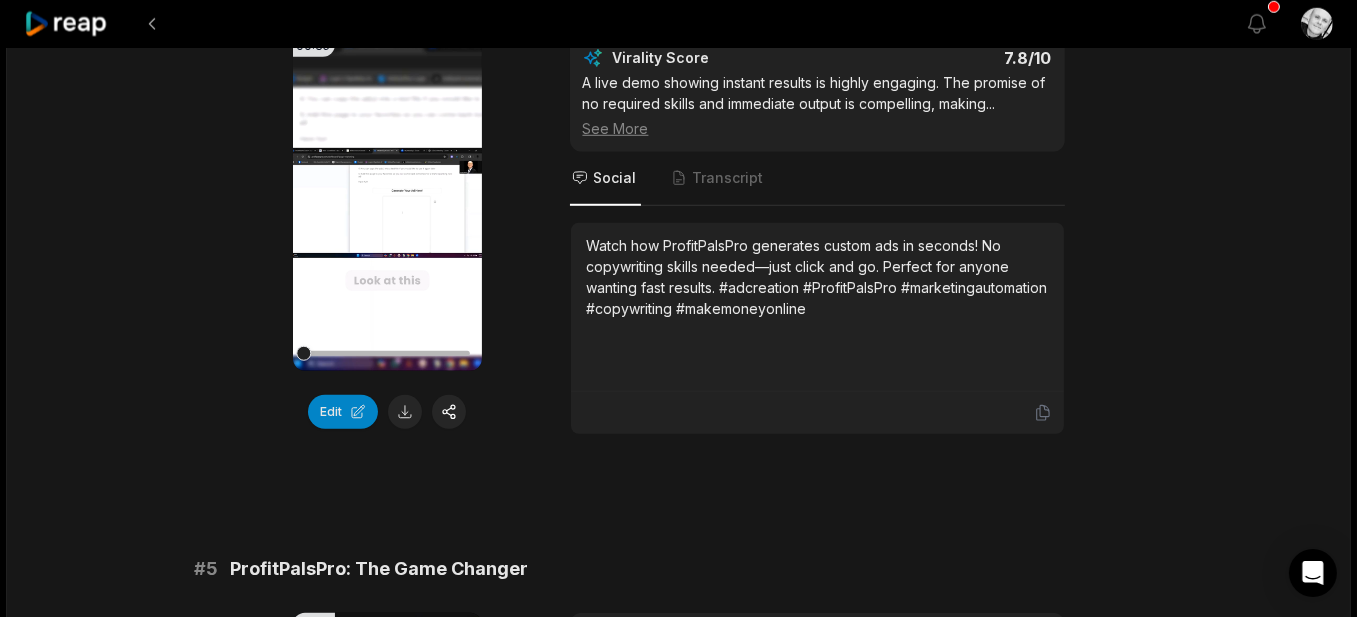scroll, scrollTop: 2000, scrollLeft: 0, axis: vertical 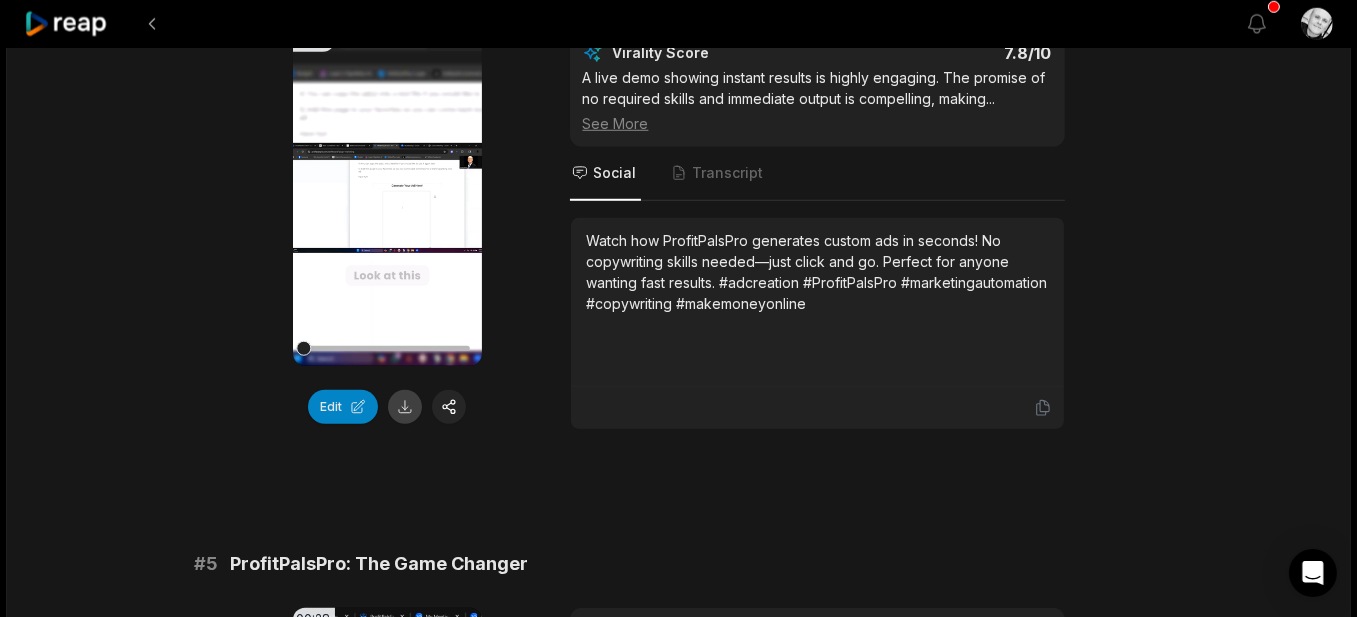 click at bounding box center [405, 407] 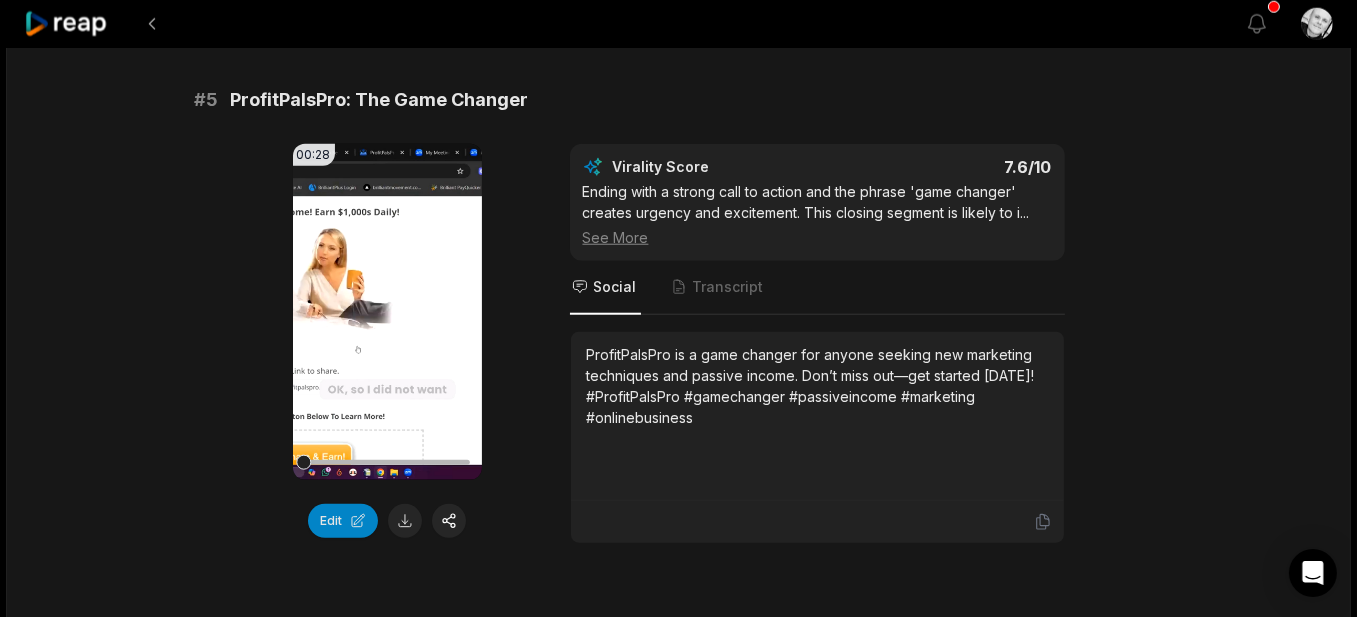 scroll, scrollTop: 2600, scrollLeft: 0, axis: vertical 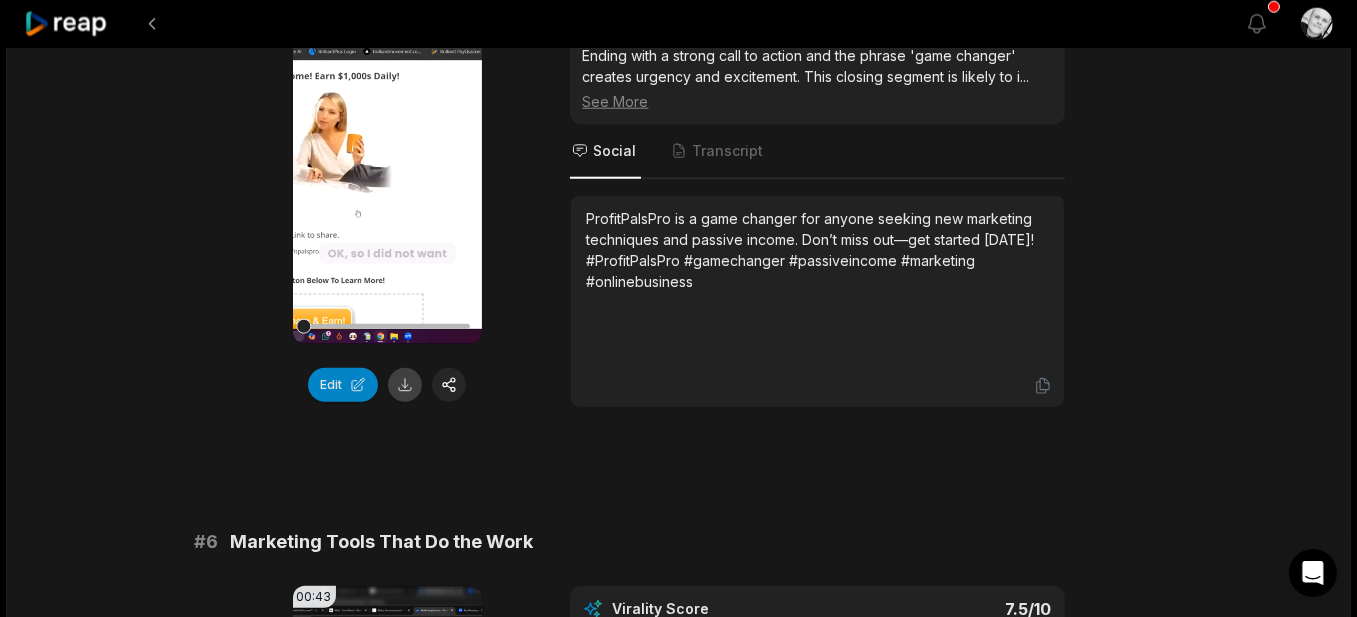 click at bounding box center (405, 385) 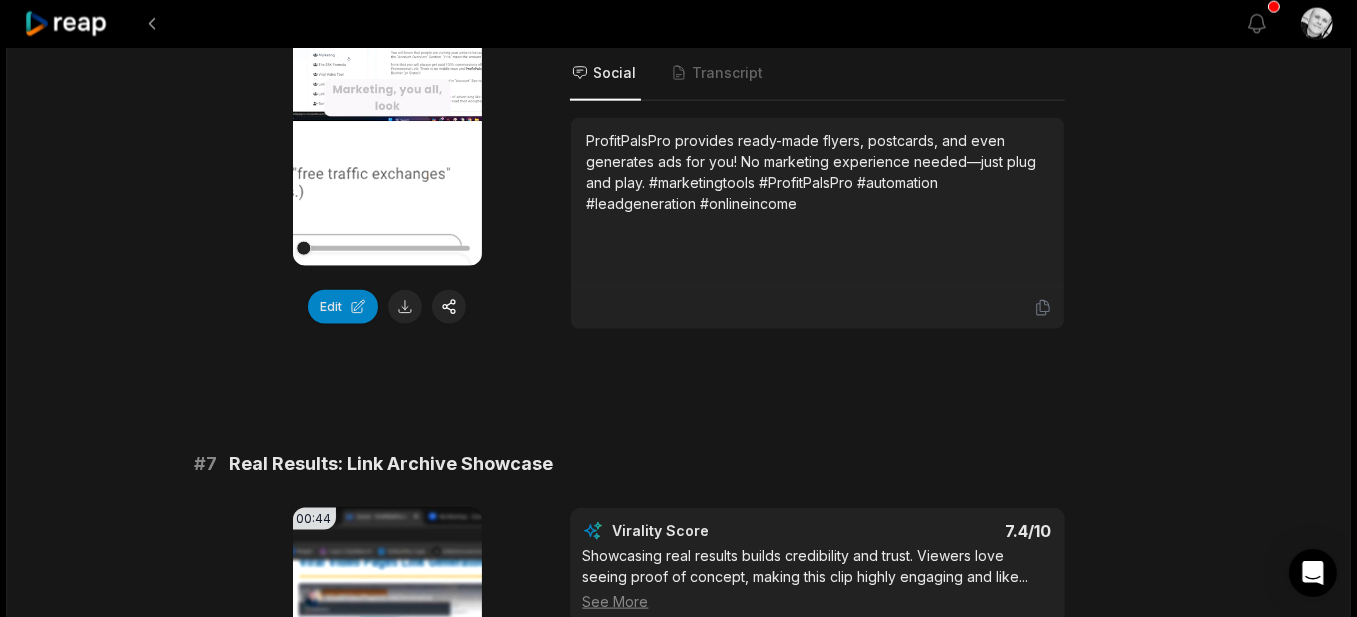 scroll, scrollTop: 3300, scrollLeft: 0, axis: vertical 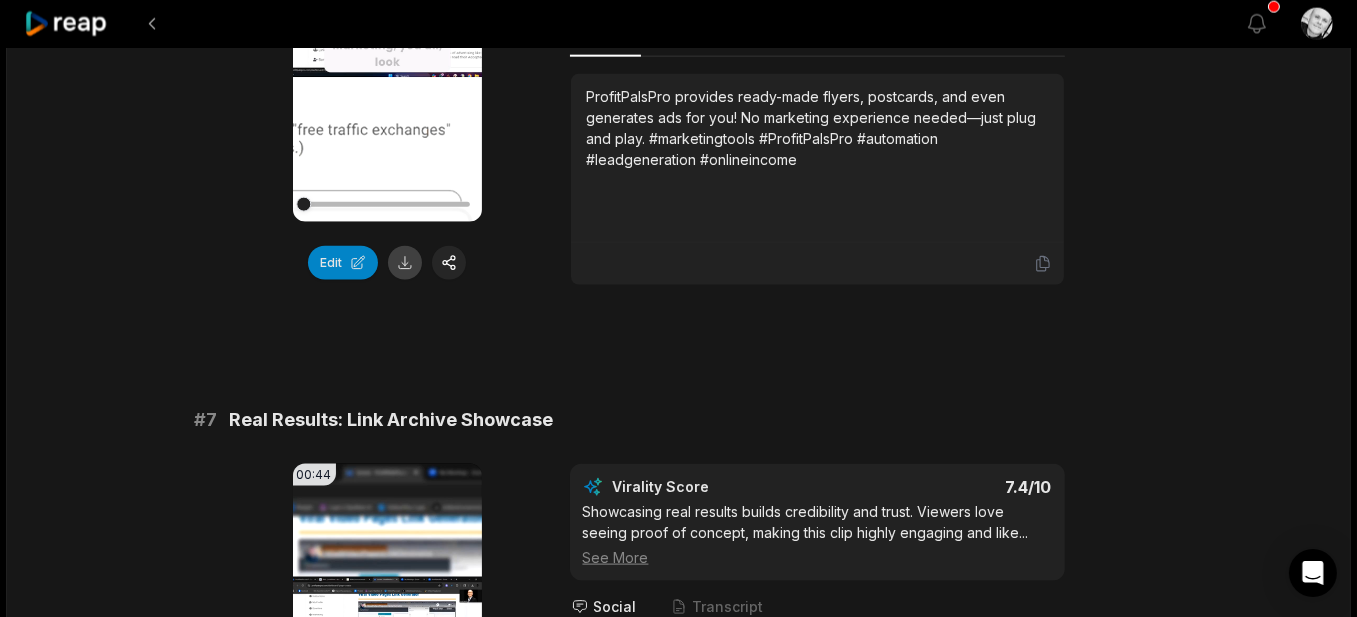 click at bounding box center [405, 263] 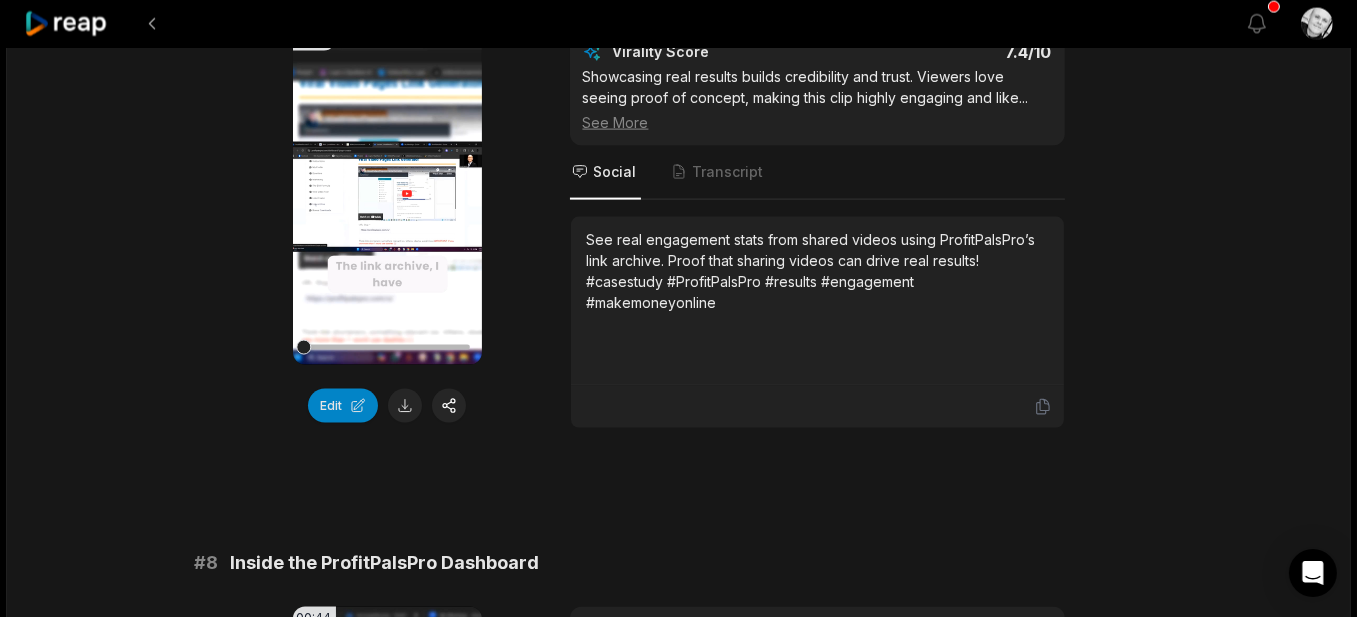 scroll, scrollTop: 3800, scrollLeft: 0, axis: vertical 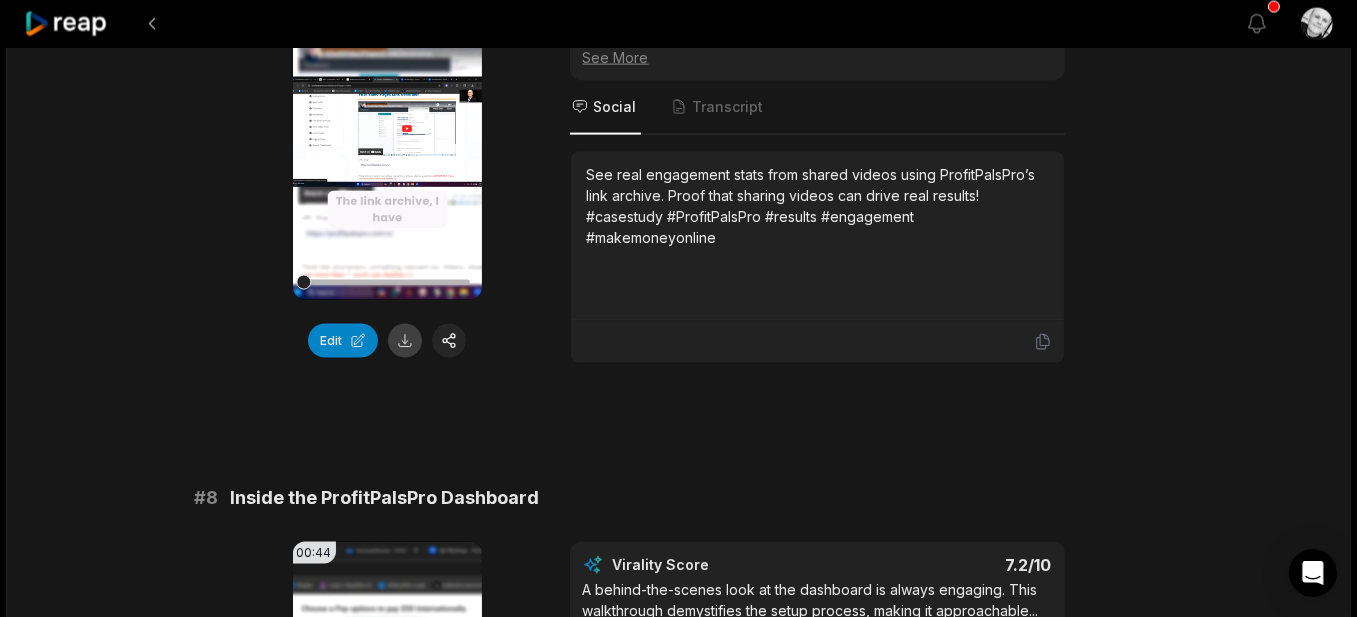 click at bounding box center [405, 341] 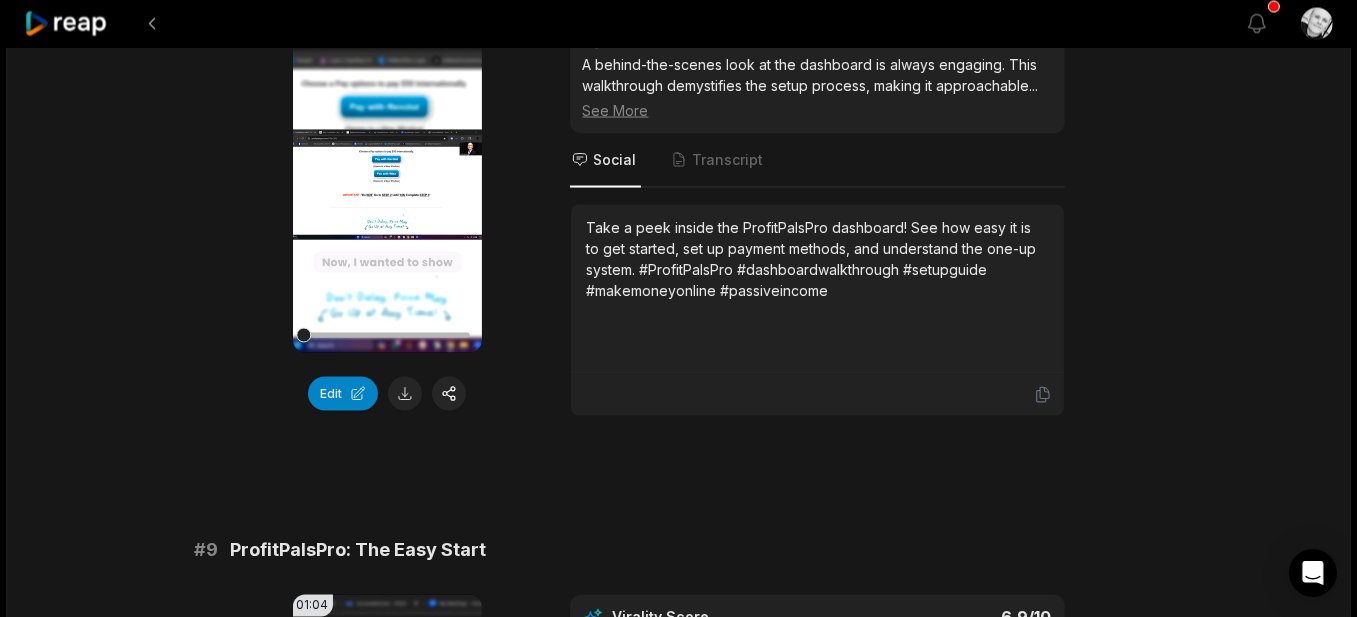scroll, scrollTop: 4400, scrollLeft: 0, axis: vertical 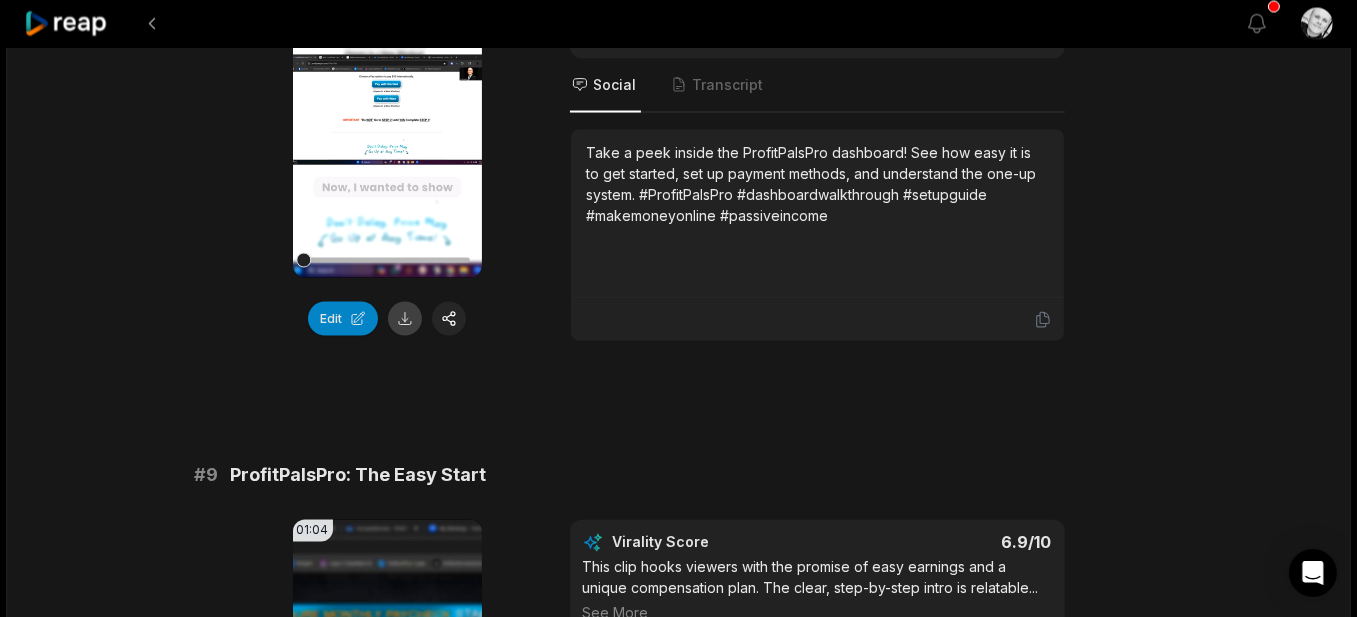 click at bounding box center (405, 319) 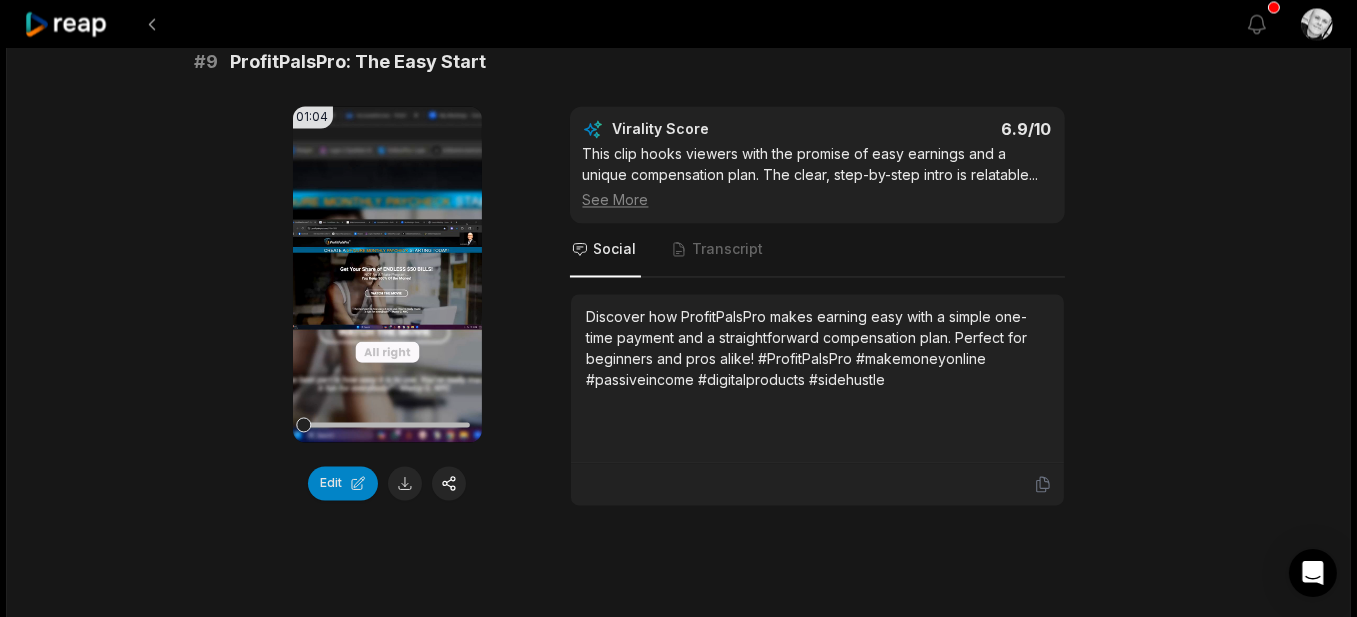 scroll, scrollTop: 4900, scrollLeft: 0, axis: vertical 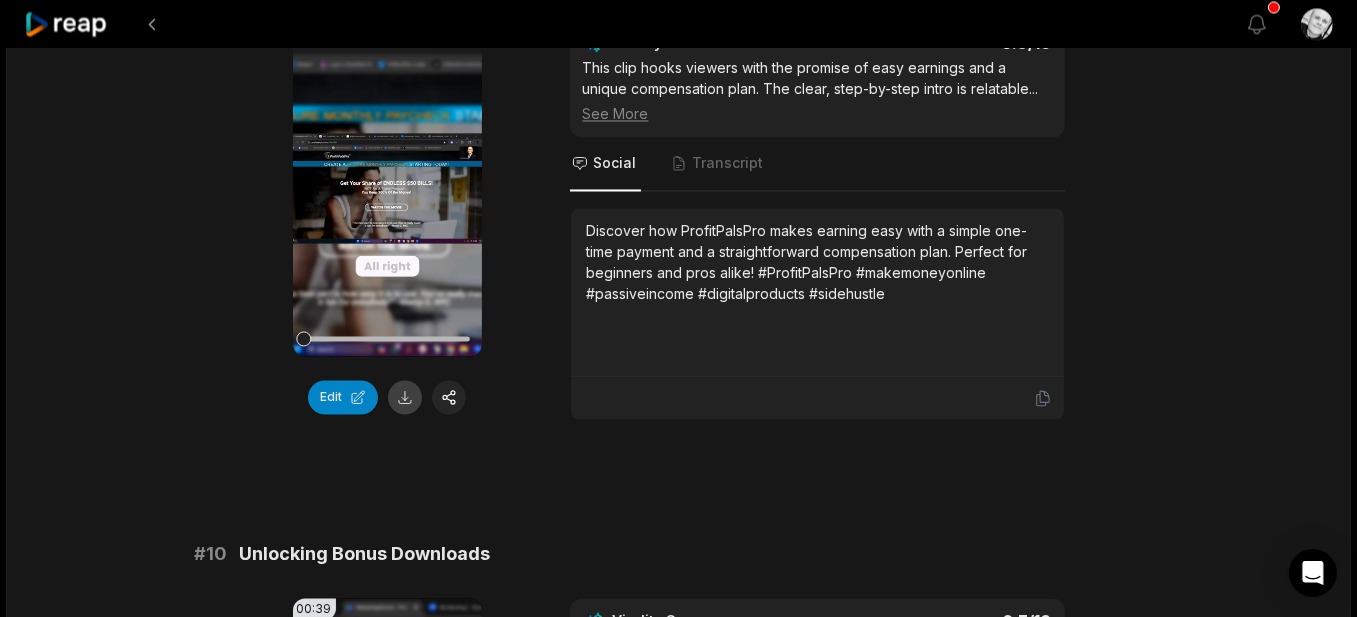 click at bounding box center [405, 397] 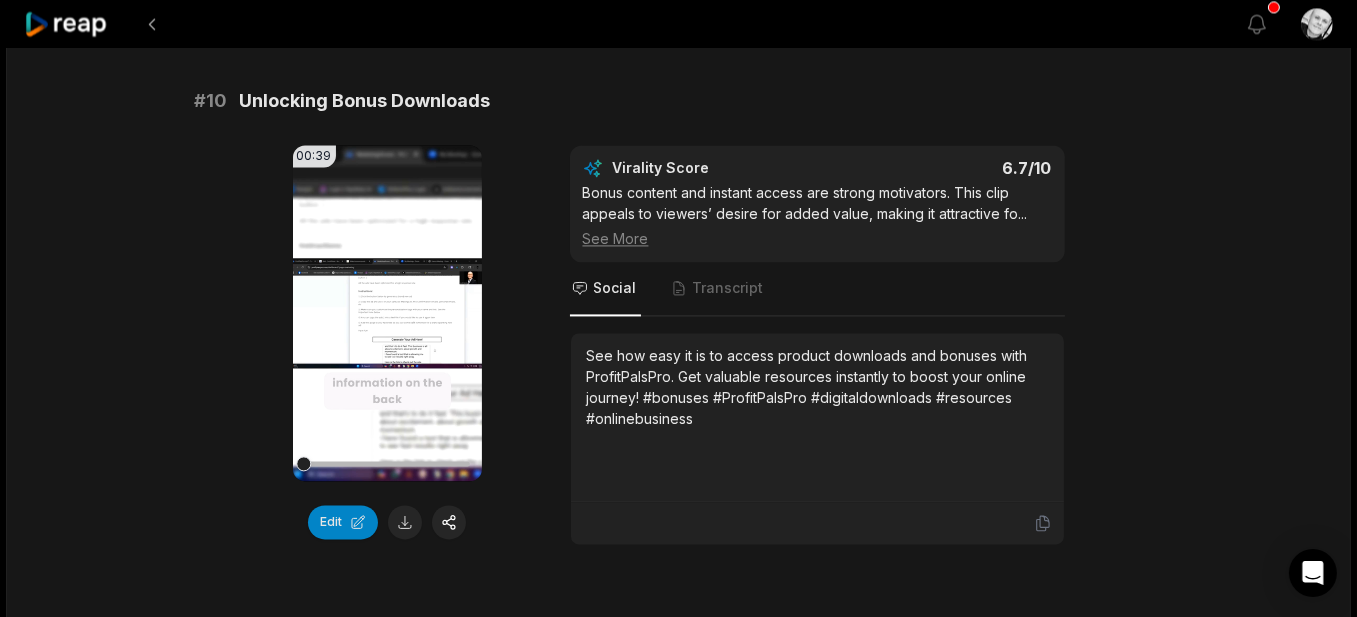 scroll, scrollTop: 5400, scrollLeft: 0, axis: vertical 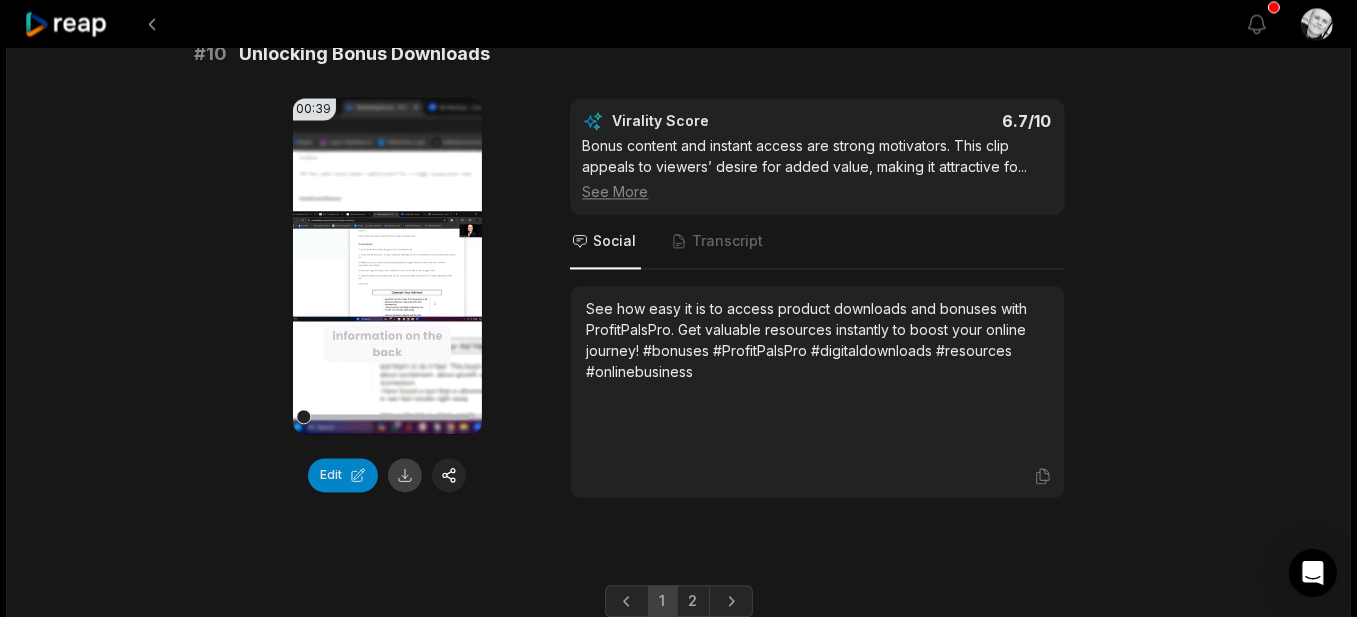 click at bounding box center (405, 475) 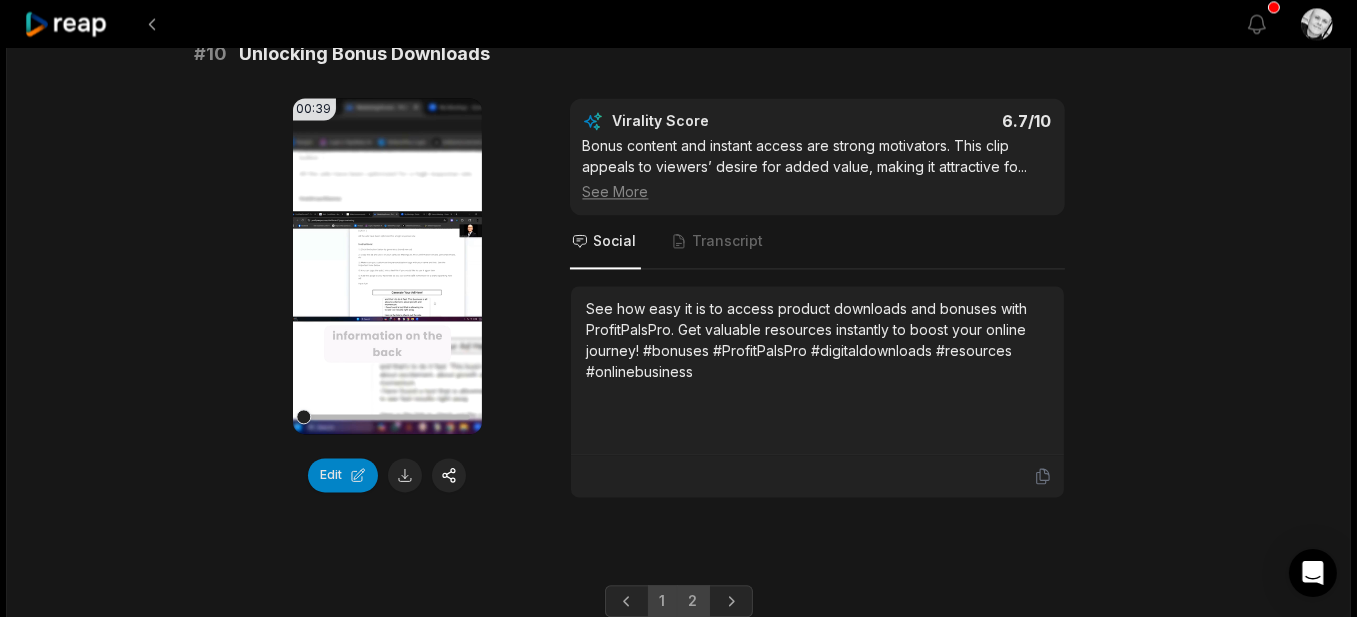 click on "2" at bounding box center [693, 601] 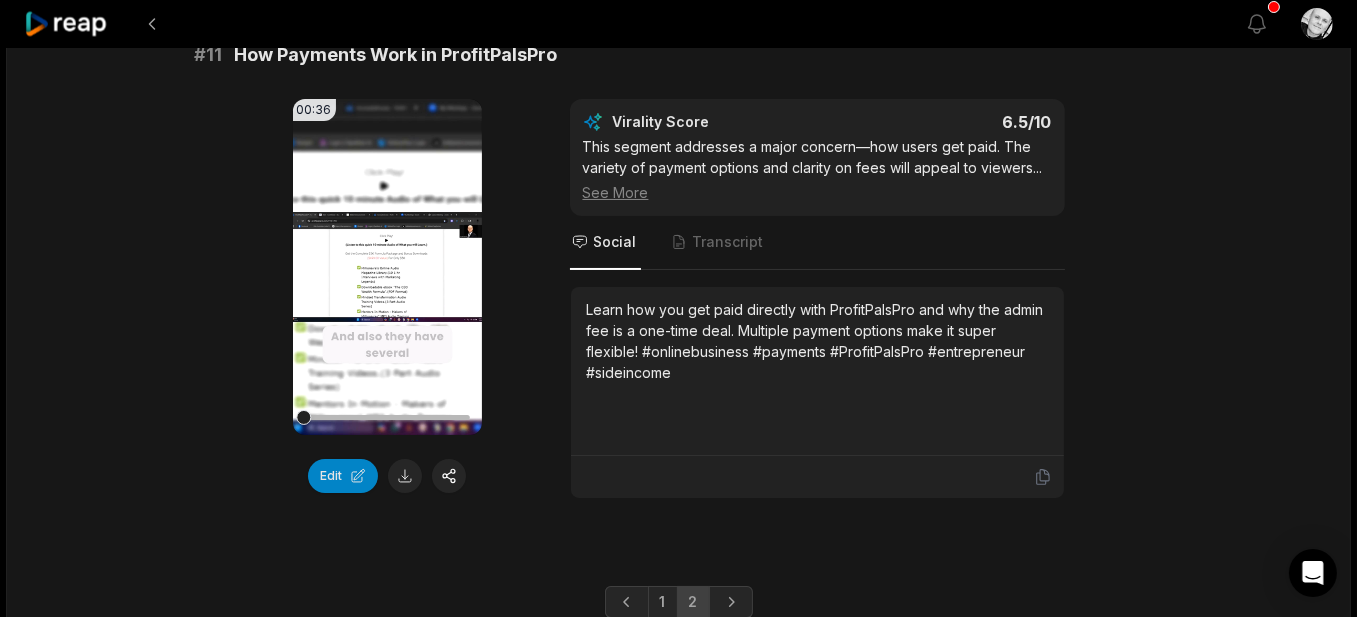 scroll, scrollTop: 200, scrollLeft: 0, axis: vertical 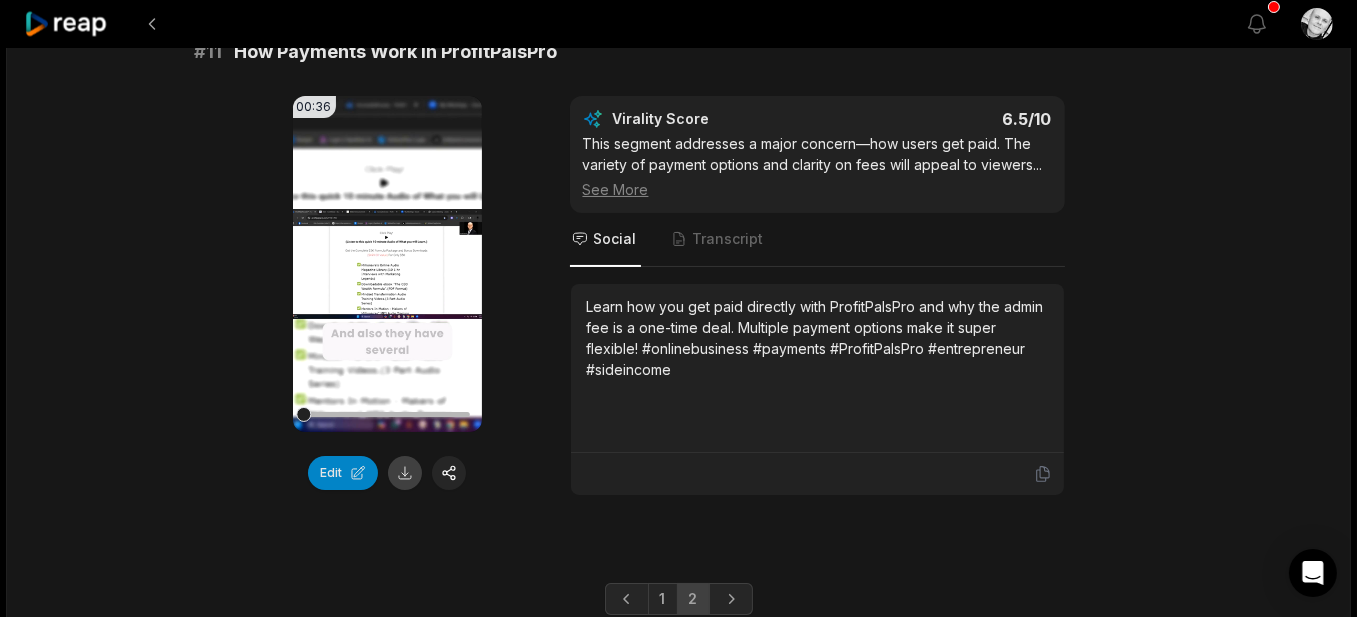 click at bounding box center (405, 473) 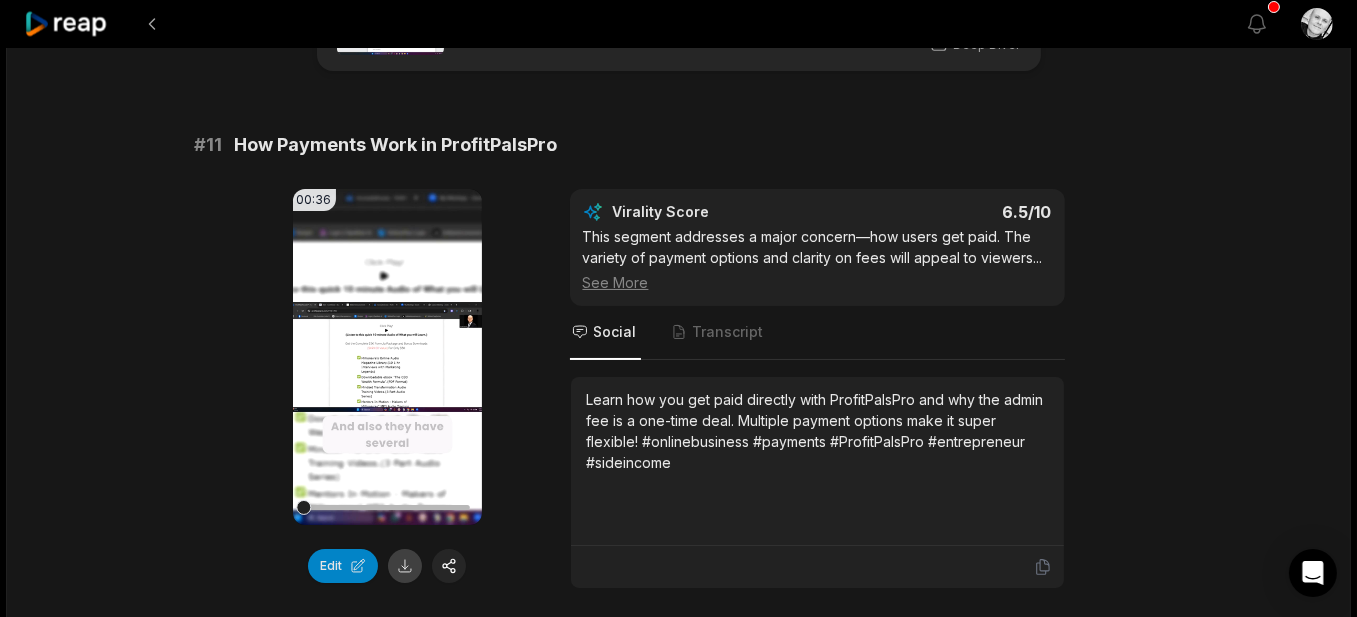 scroll, scrollTop: 75, scrollLeft: 0, axis: vertical 